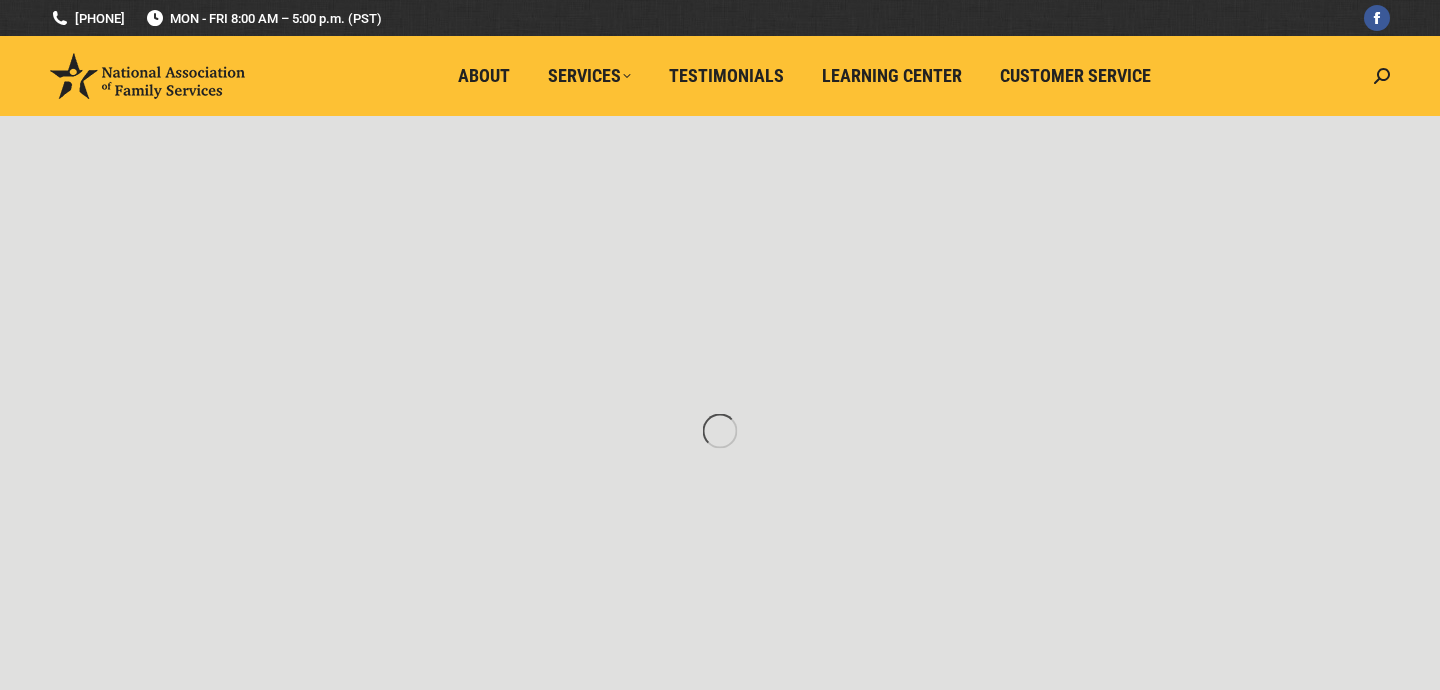 scroll, scrollTop: 0, scrollLeft: 0, axis: both 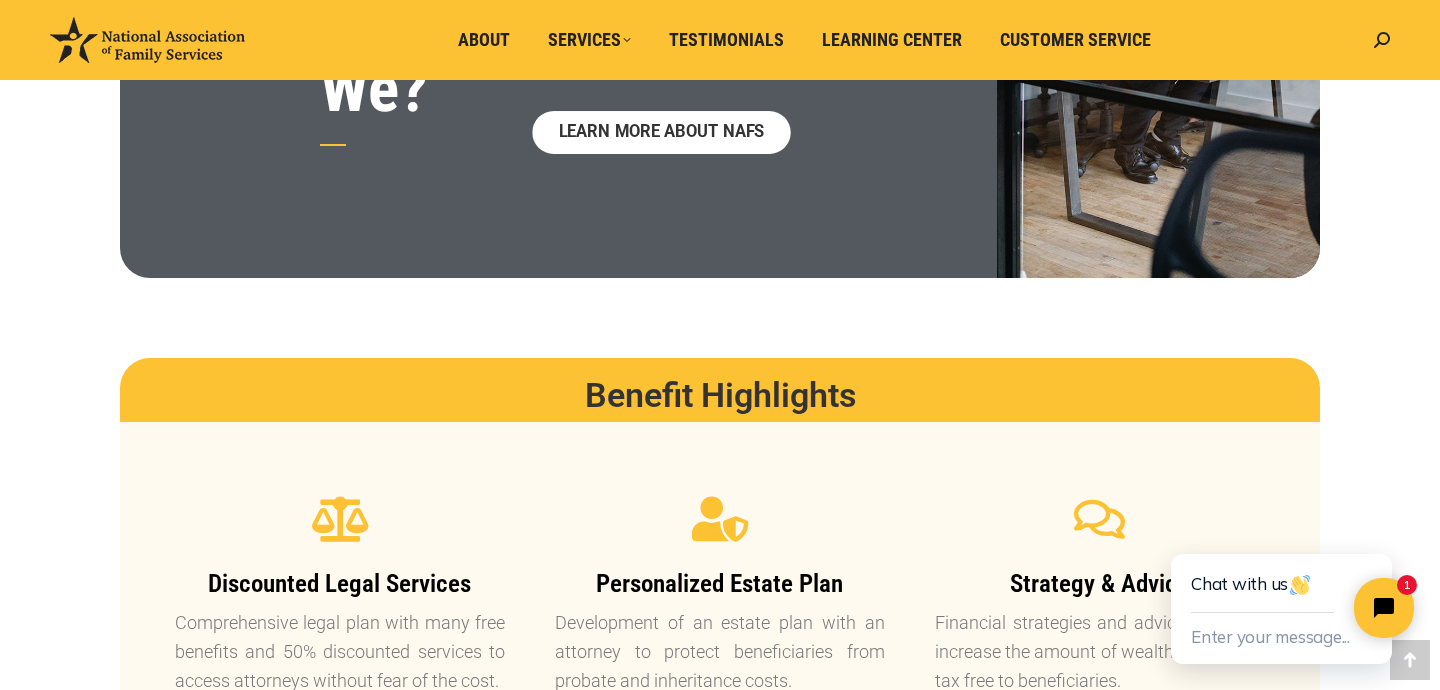 click on "LEARN MORE ABOUT NAFS" at bounding box center (661, 132) 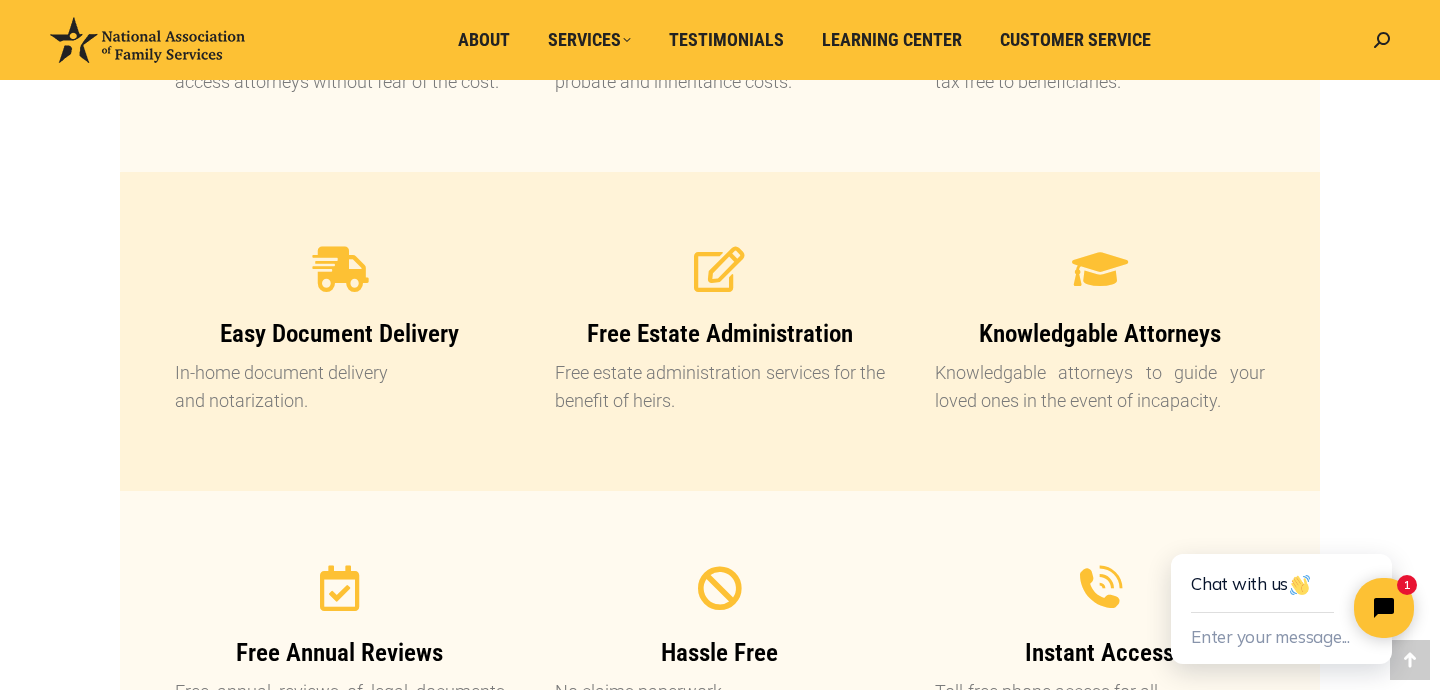 scroll, scrollTop: 1956, scrollLeft: 0, axis: vertical 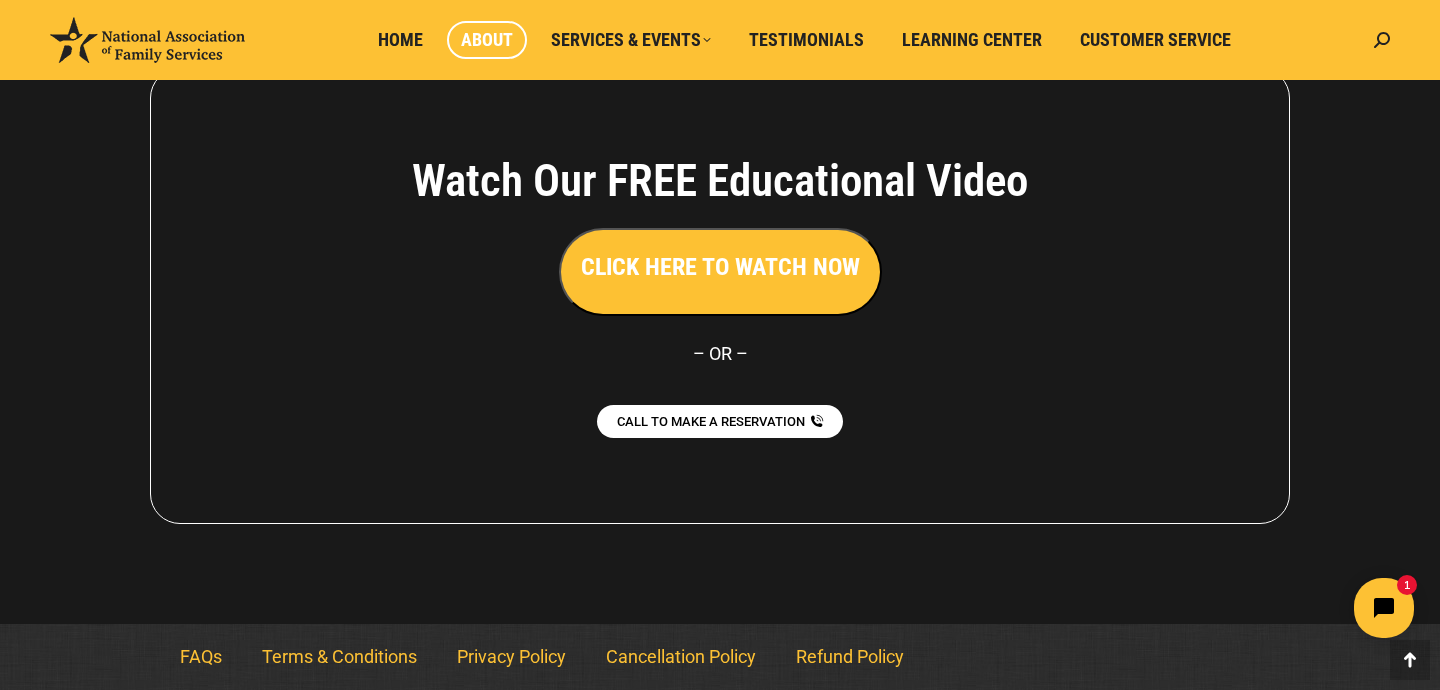 click on "CLICK HERE TO WATCH NOW" at bounding box center (720, 267) 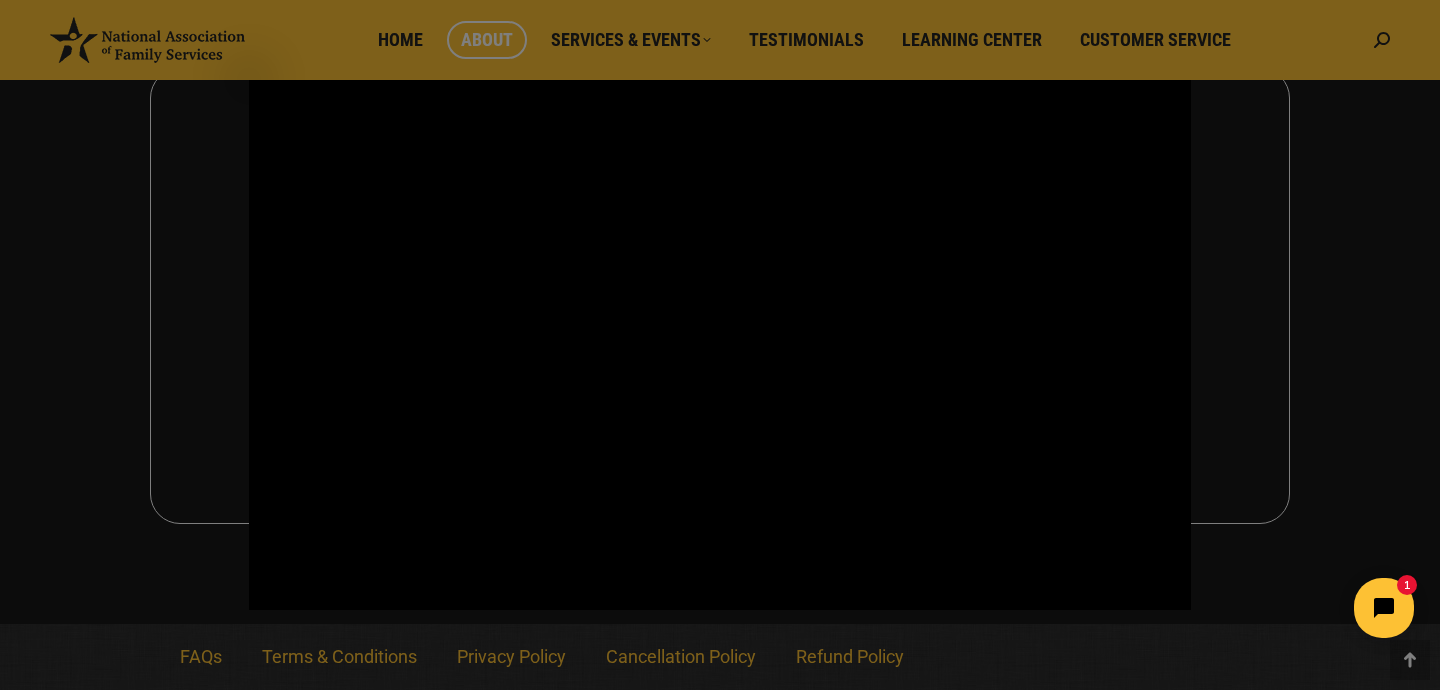 click at bounding box center (720, -453) 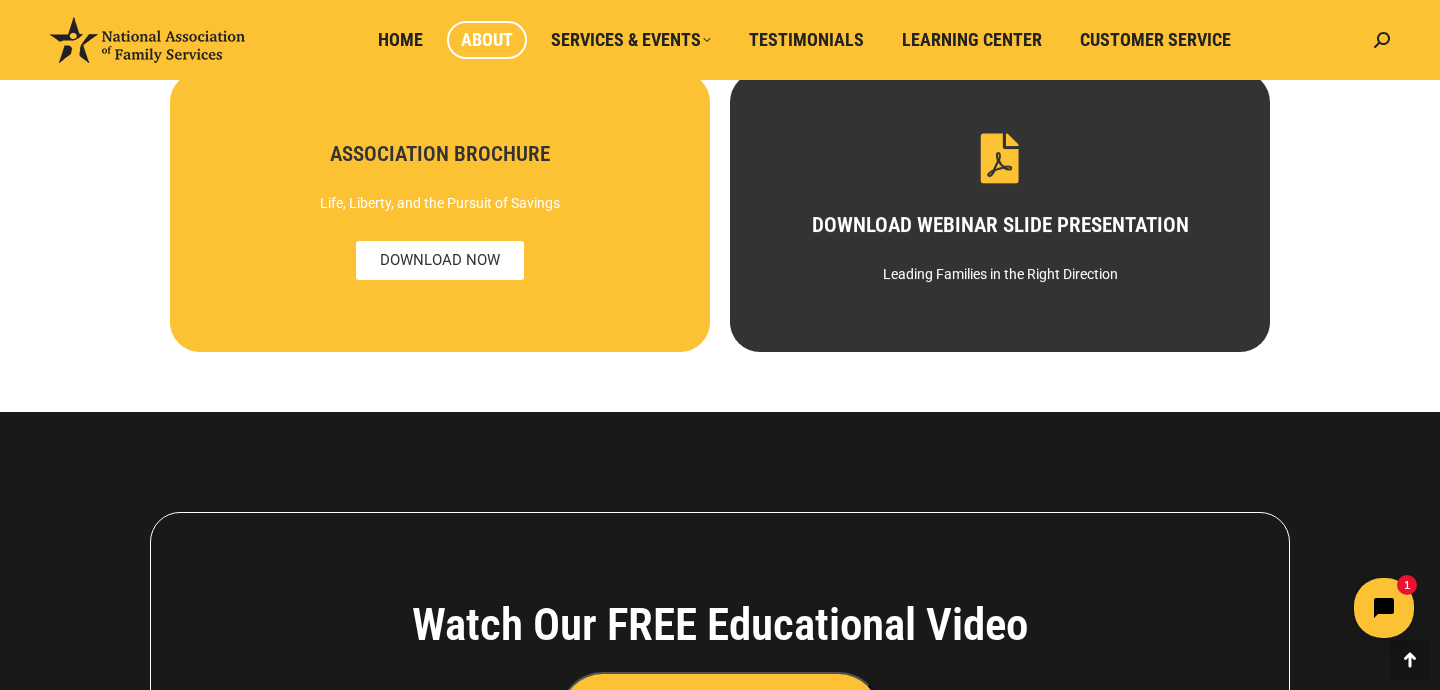 scroll, scrollTop: 1141, scrollLeft: 0, axis: vertical 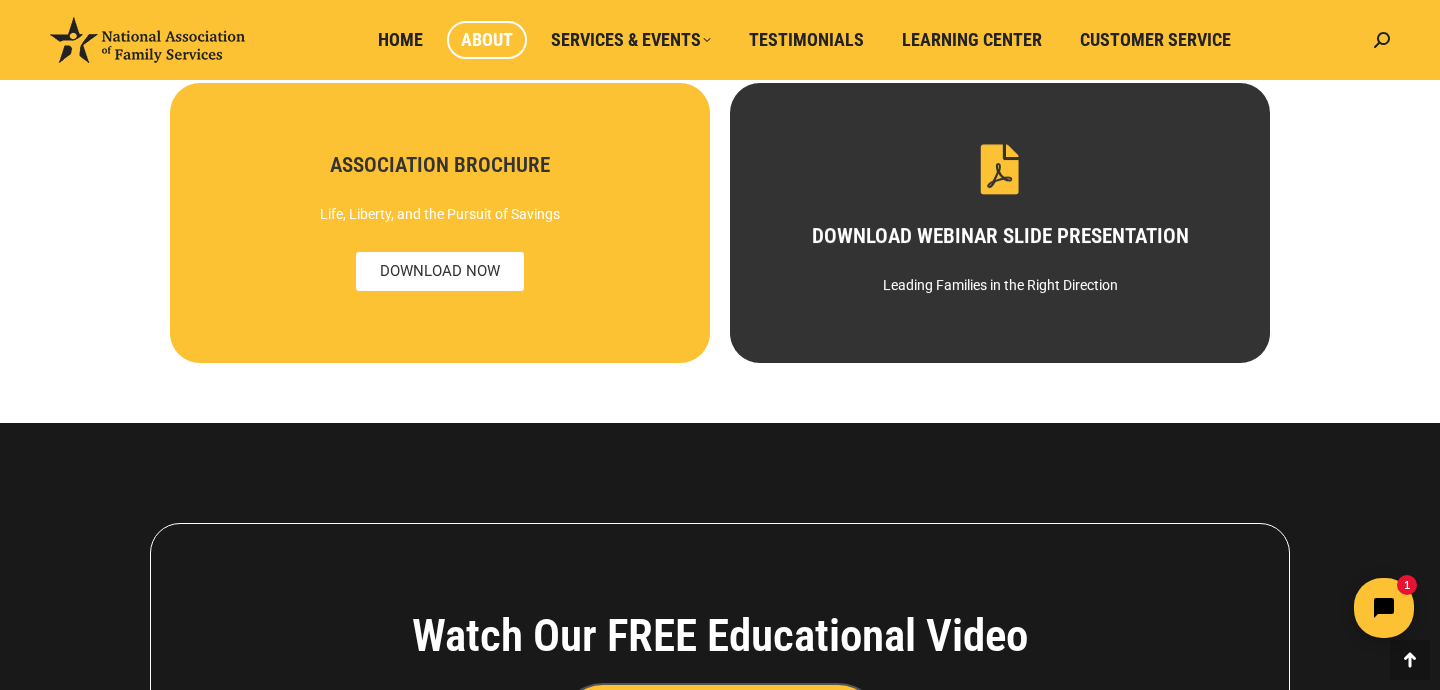 click on "DOWNLOAD ASSOCIATION BROCHURE
Life, Liberty, and the Pursuit of Savings
ASSOCIATION BROCHURE
Life, Liberty, and the Pursuit of Savings
DOWNLOAD NOW" at bounding box center [440, 223] 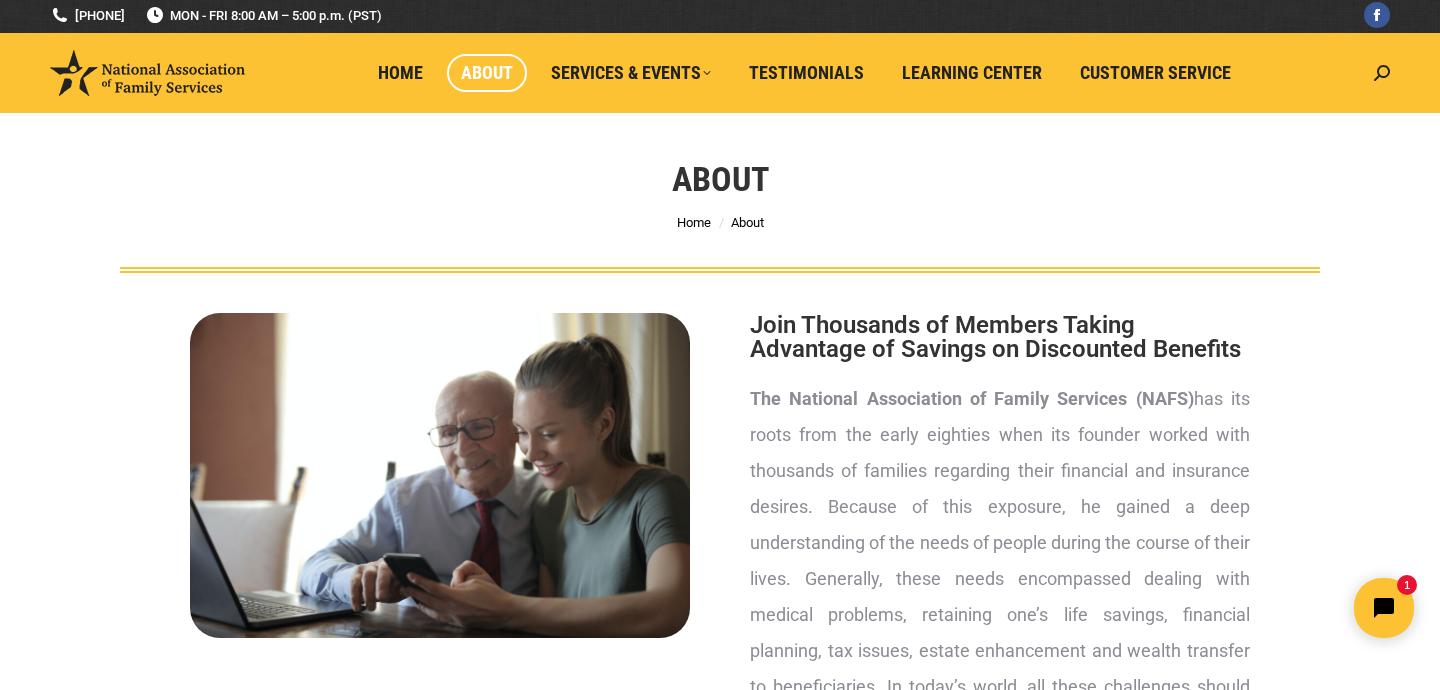 scroll, scrollTop: 0, scrollLeft: 0, axis: both 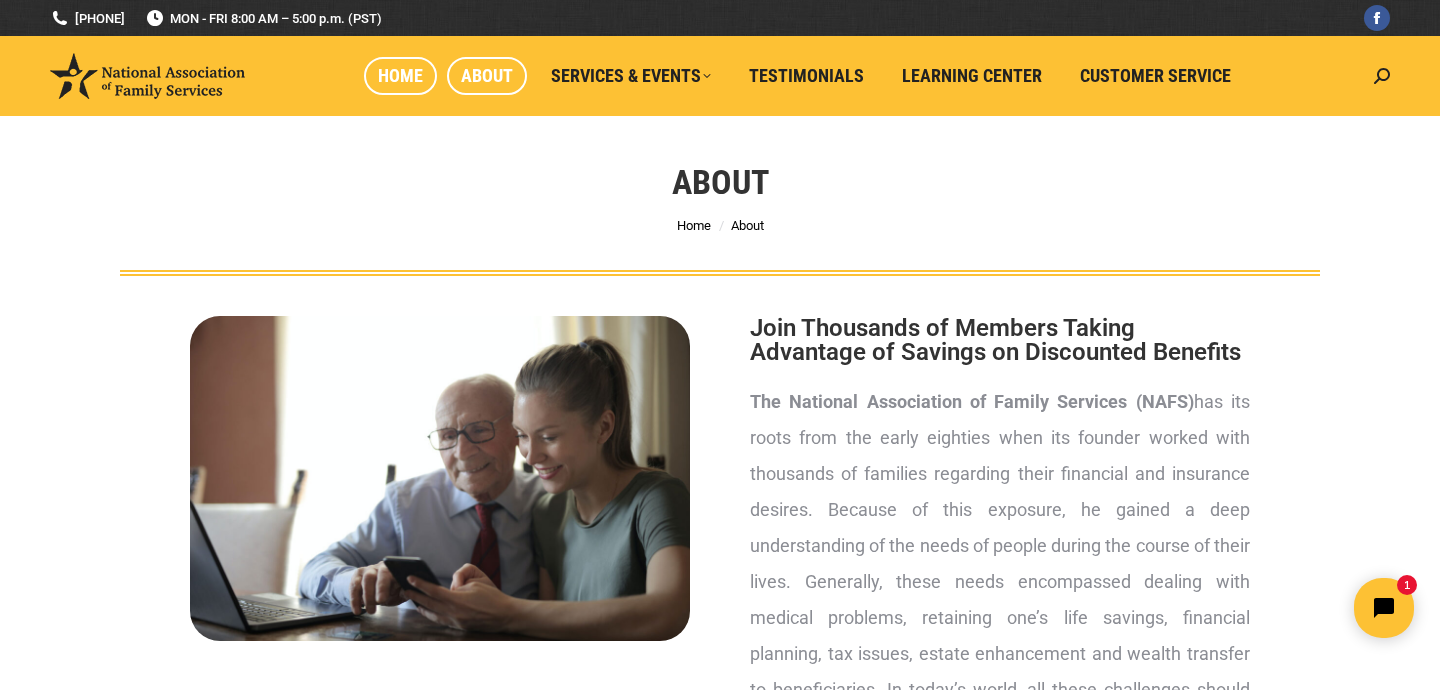 click on "Home" at bounding box center (400, 76) 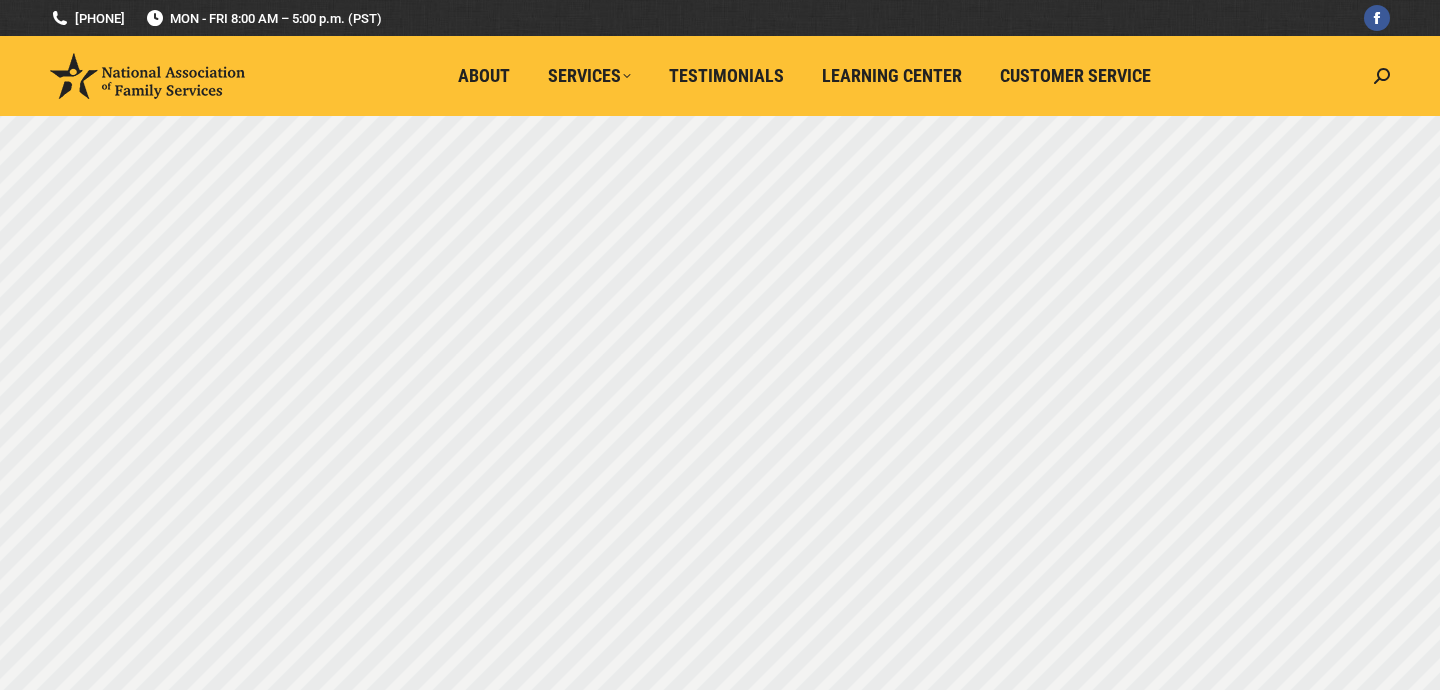 scroll, scrollTop: 0, scrollLeft: 0, axis: both 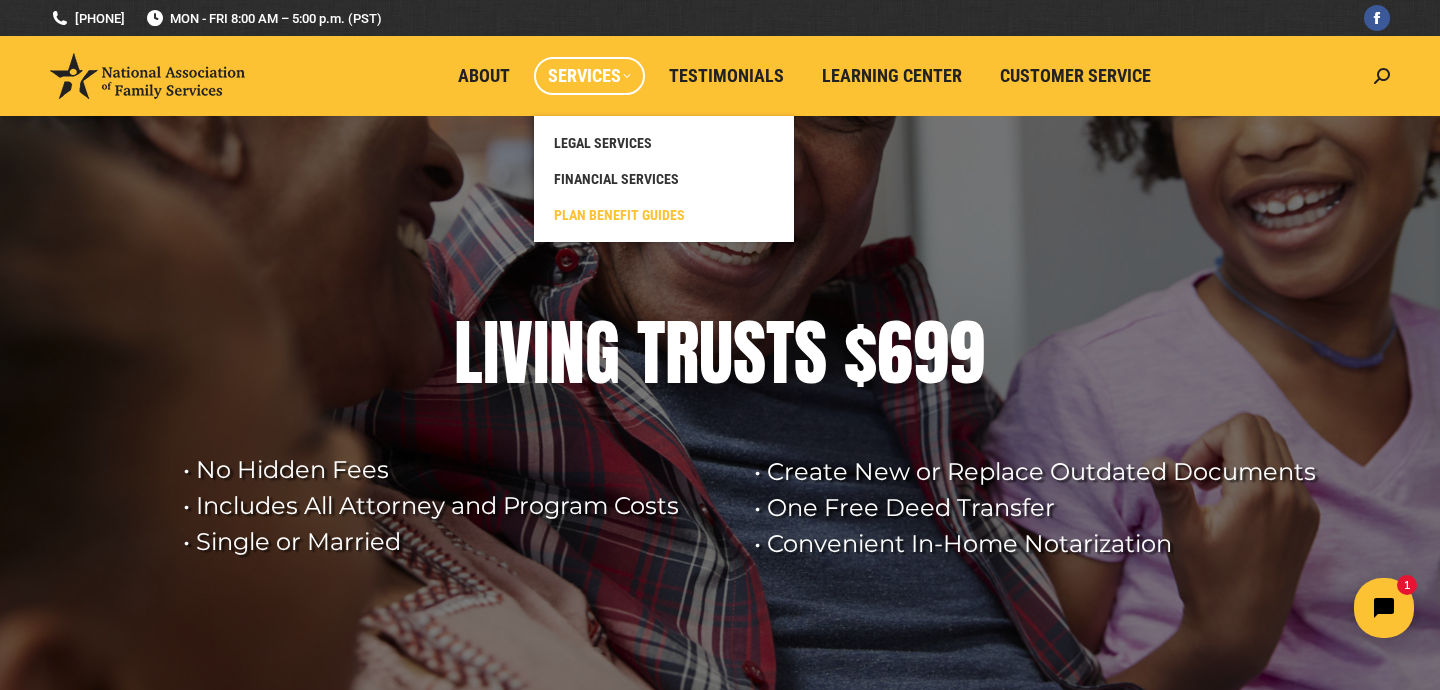 click on "PLAN BENEFIT GUIDES" at bounding box center [664, 215] 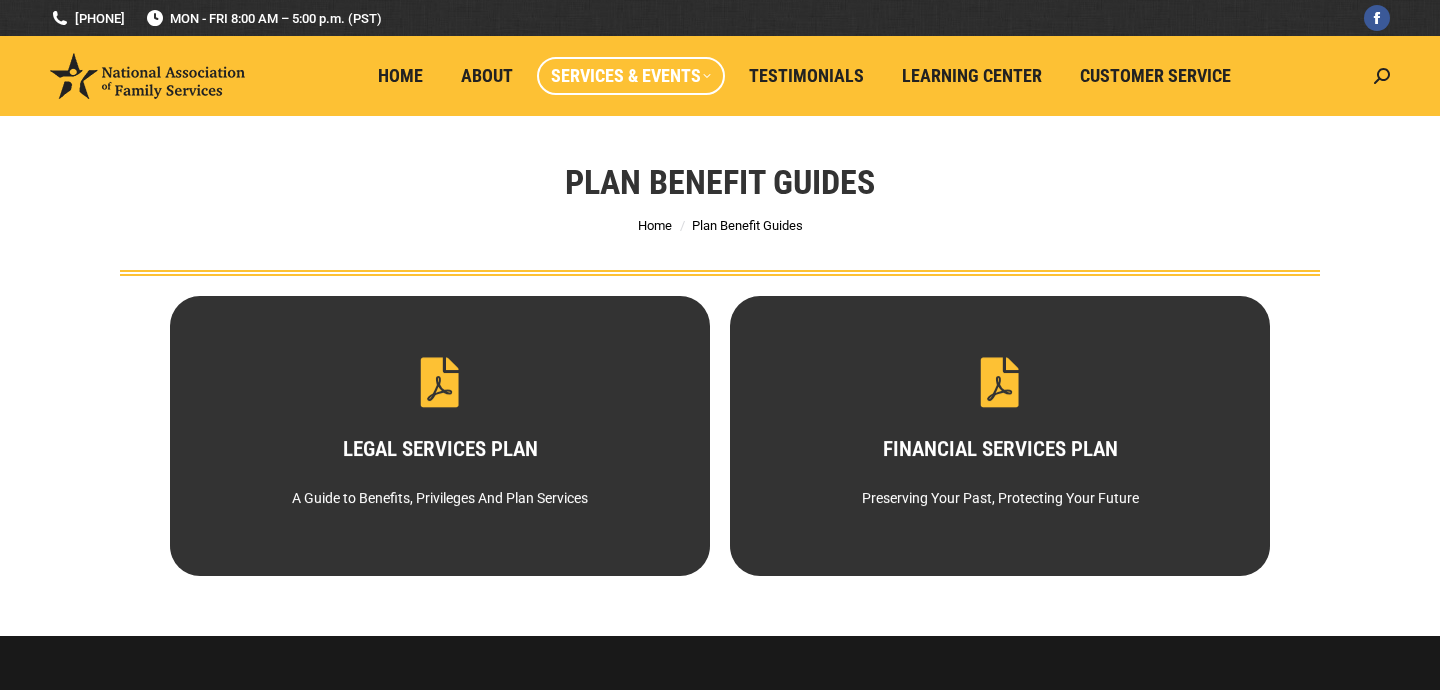 scroll, scrollTop: 0, scrollLeft: 0, axis: both 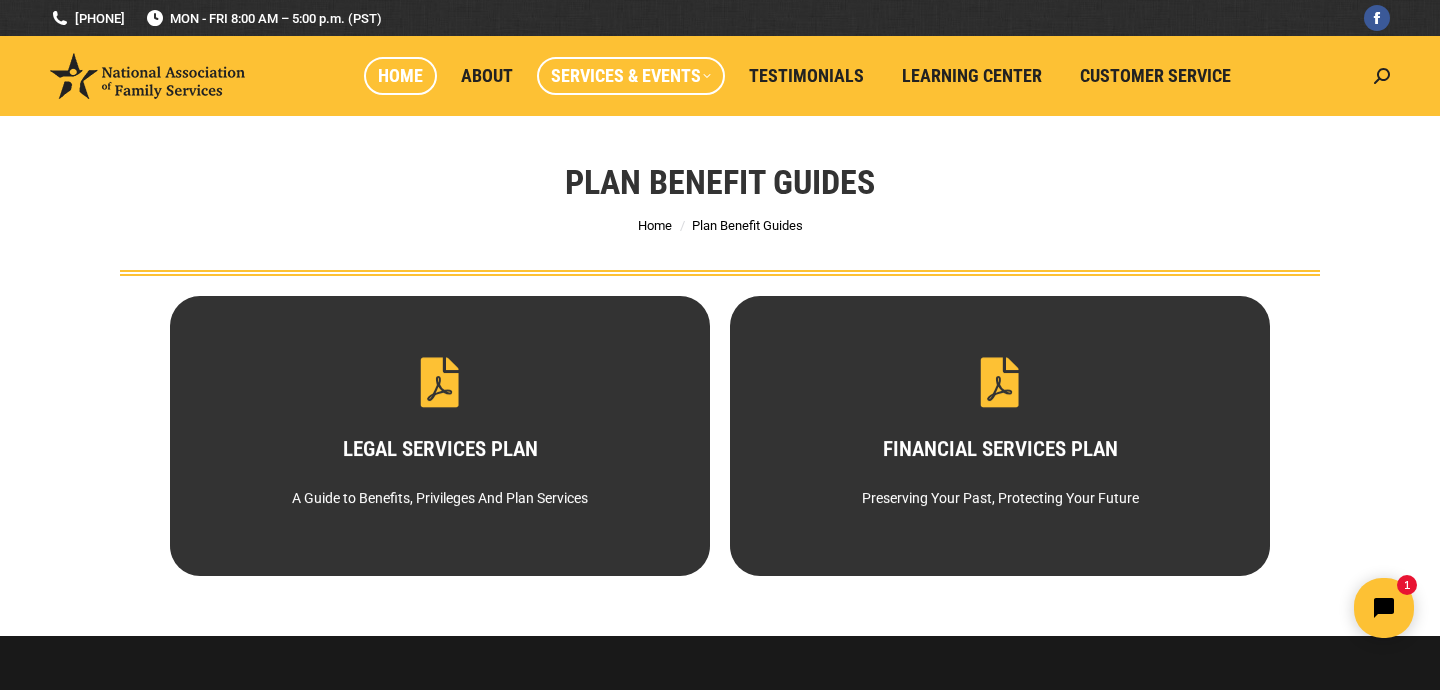 click on "Home" at bounding box center (400, 76) 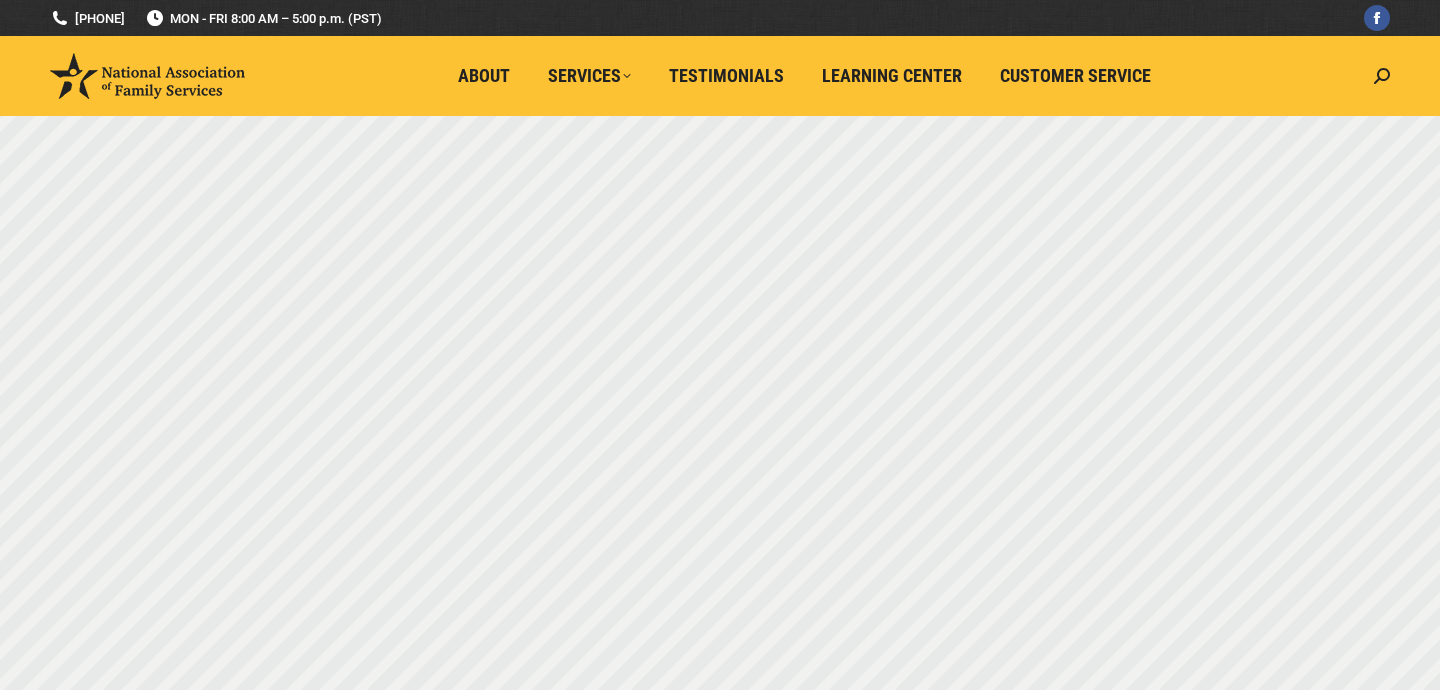 scroll, scrollTop: 0, scrollLeft: 0, axis: both 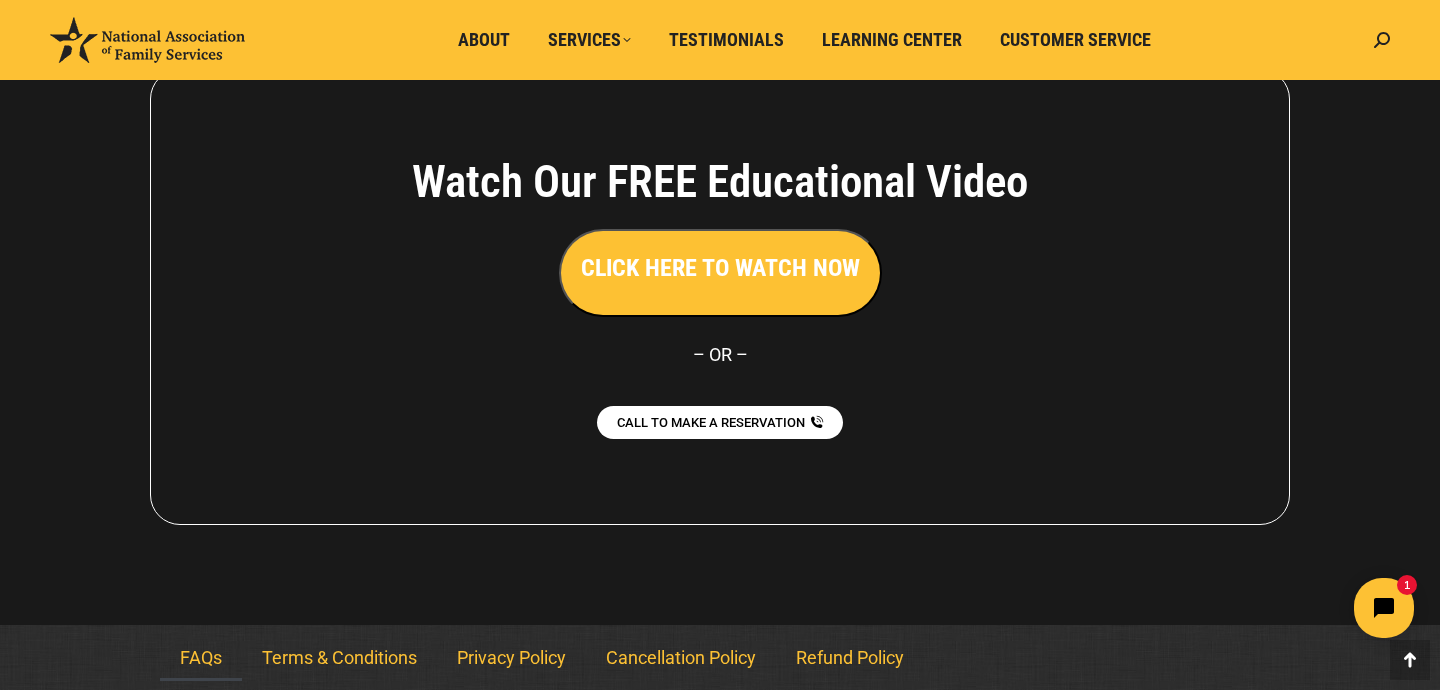 click on "FAQs" 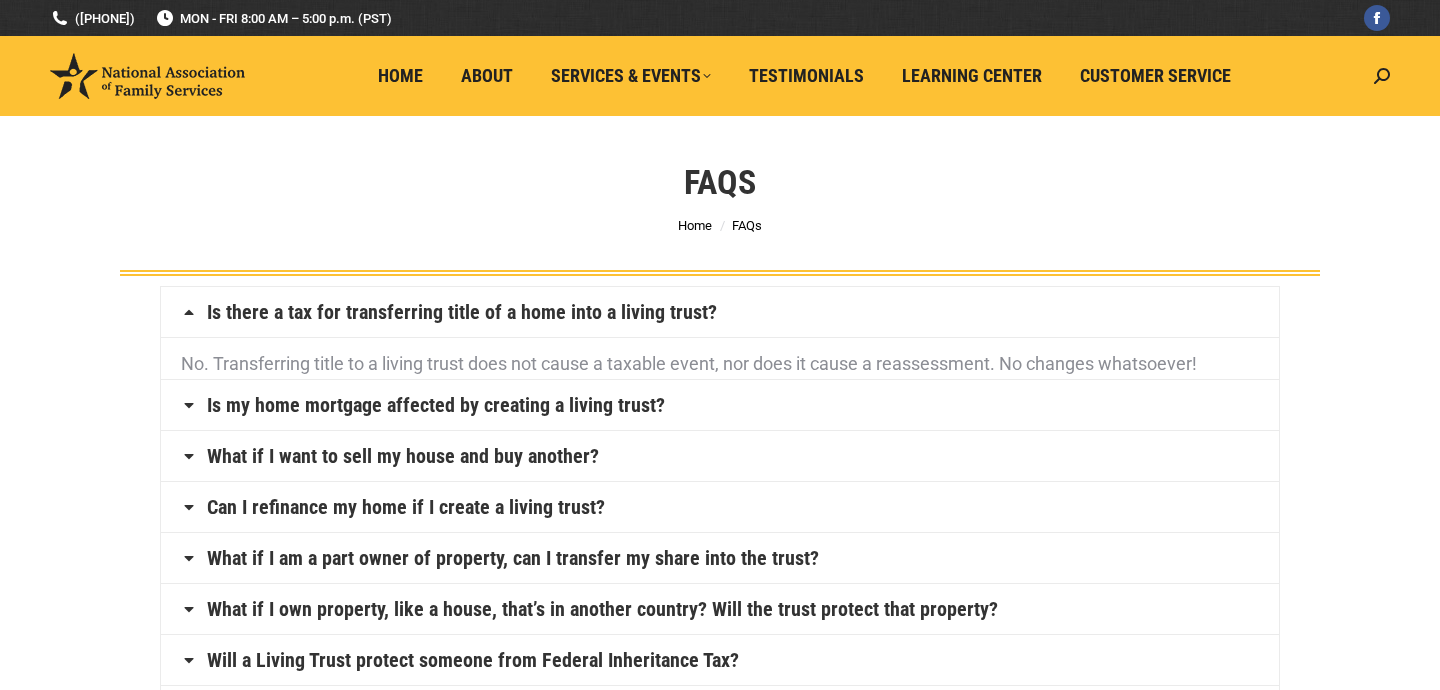 scroll, scrollTop: 0, scrollLeft: 0, axis: both 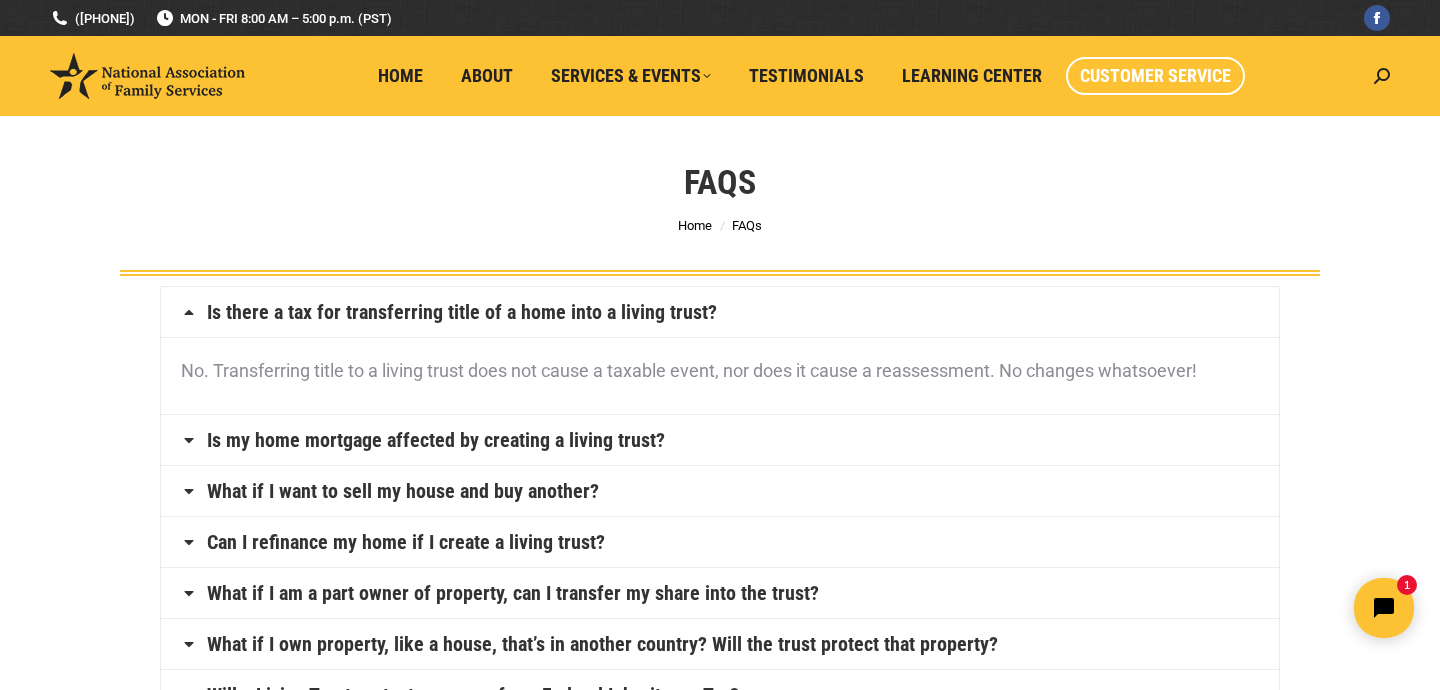 click on "Customer Service" at bounding box center [1155, 76] 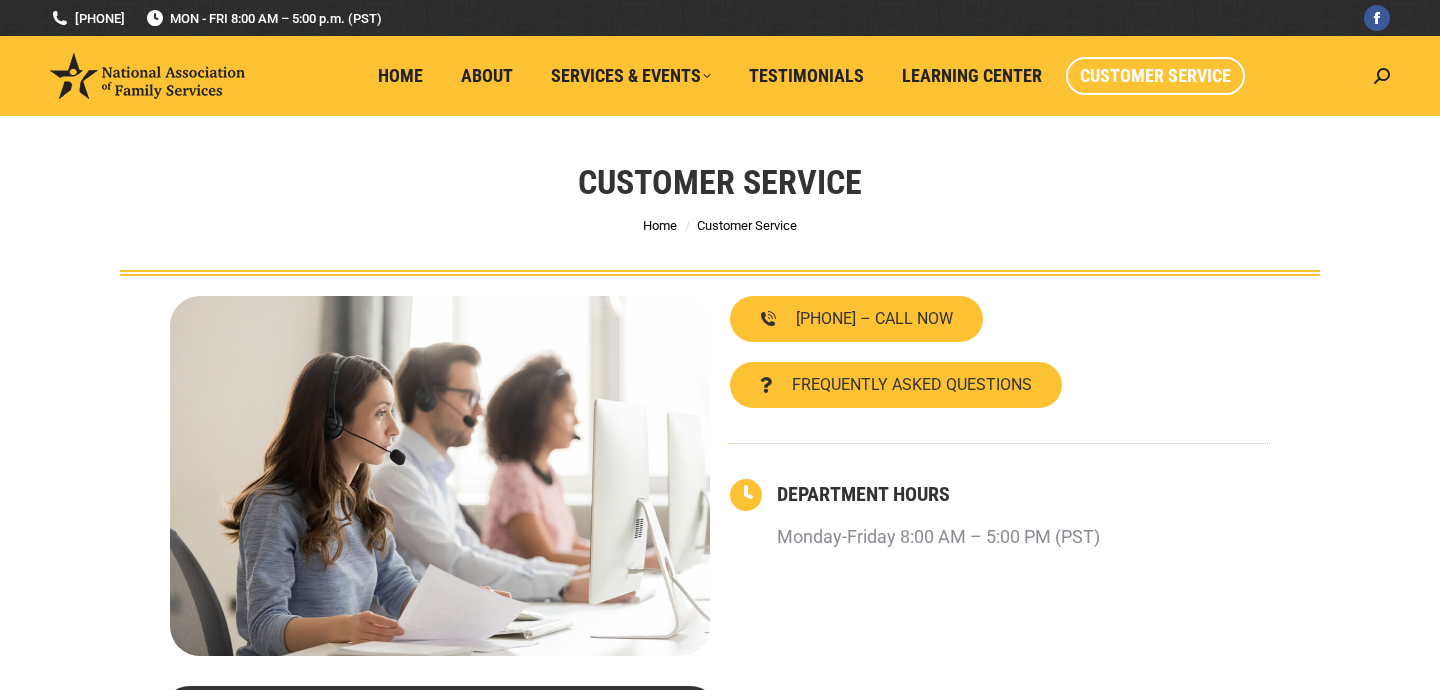 scroll, scrollTop: 0, scrollLeft: 0, axis: both 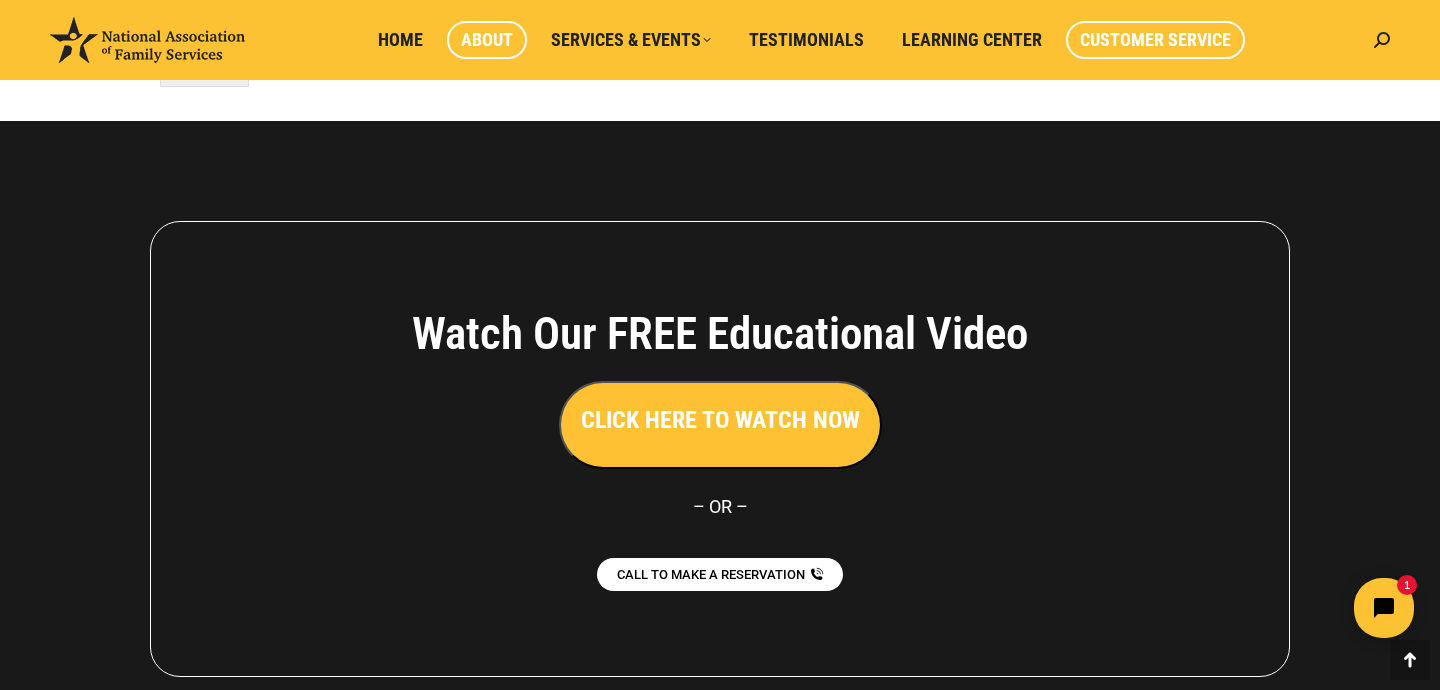 click on "About" at bounding box center (487, 40) 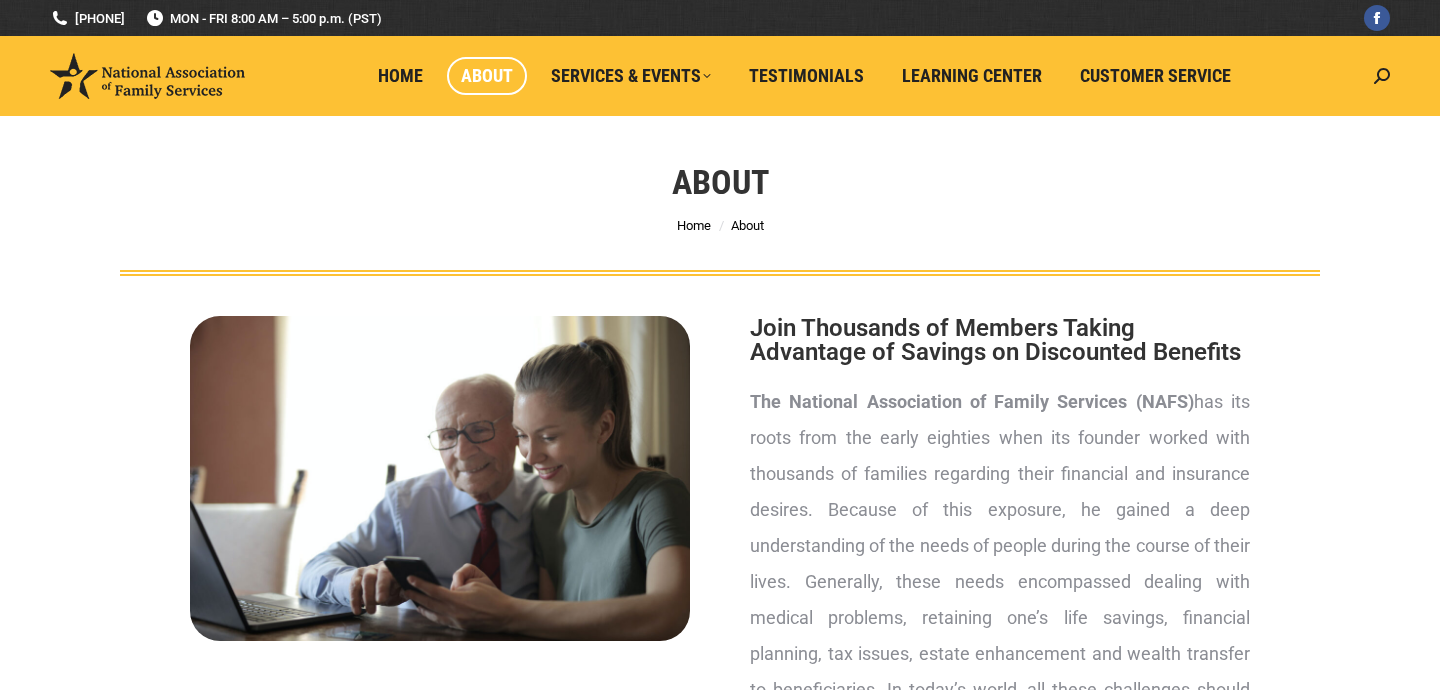 scroll, scrollTop: 0, scrollLeft: 0, axis: both 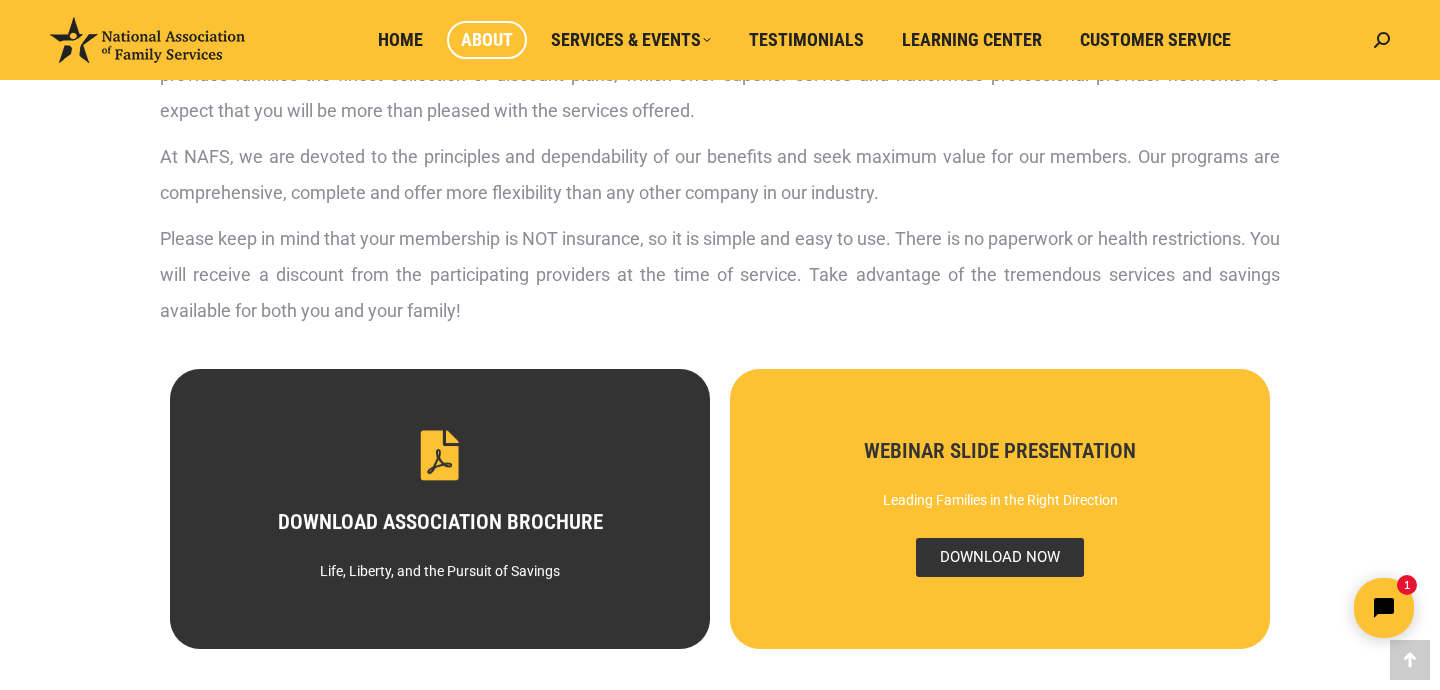 click on "DOWNLOAD NOW" at bounding box center (1000, 557) 